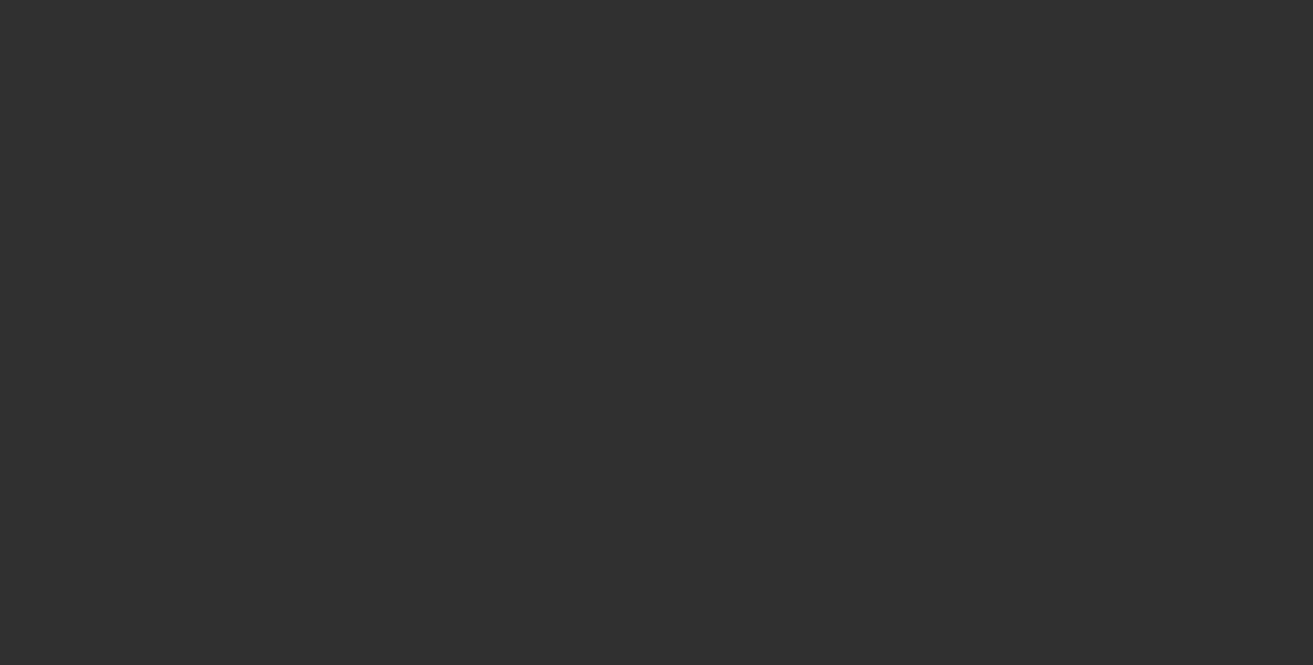 scroll, scrollTop: 0, scrollLeft: 0, axis: both 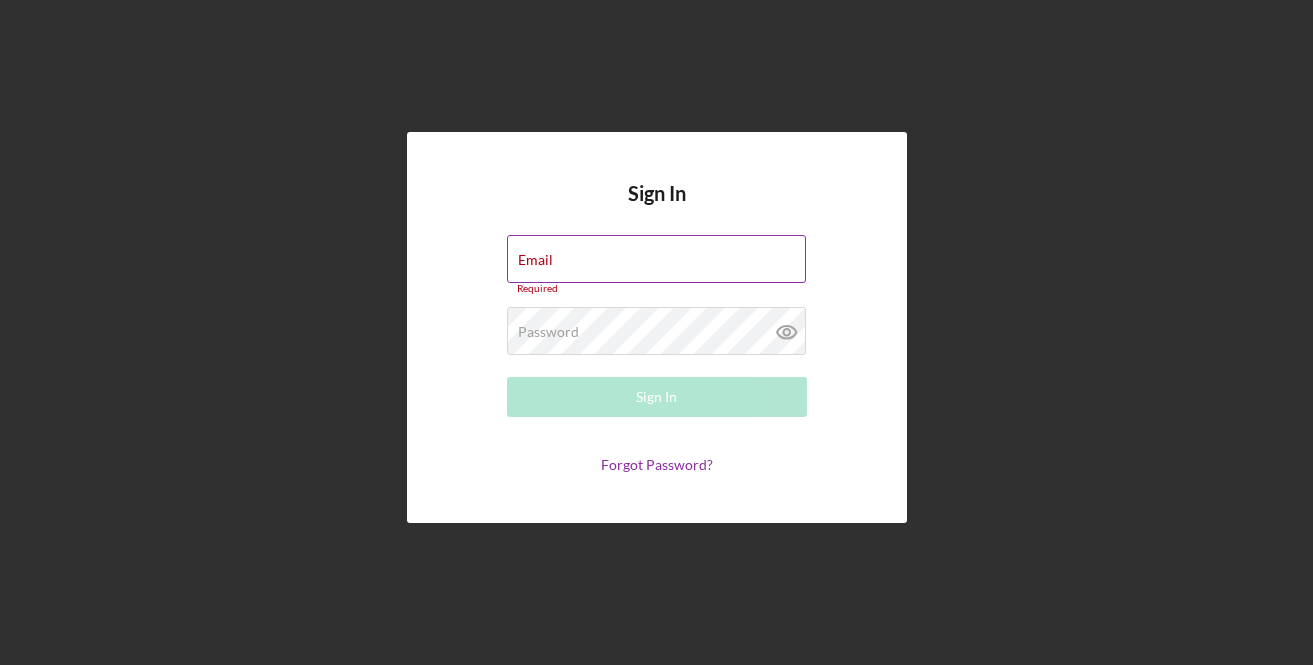 click on "Email" at bounding box center [535, 260] 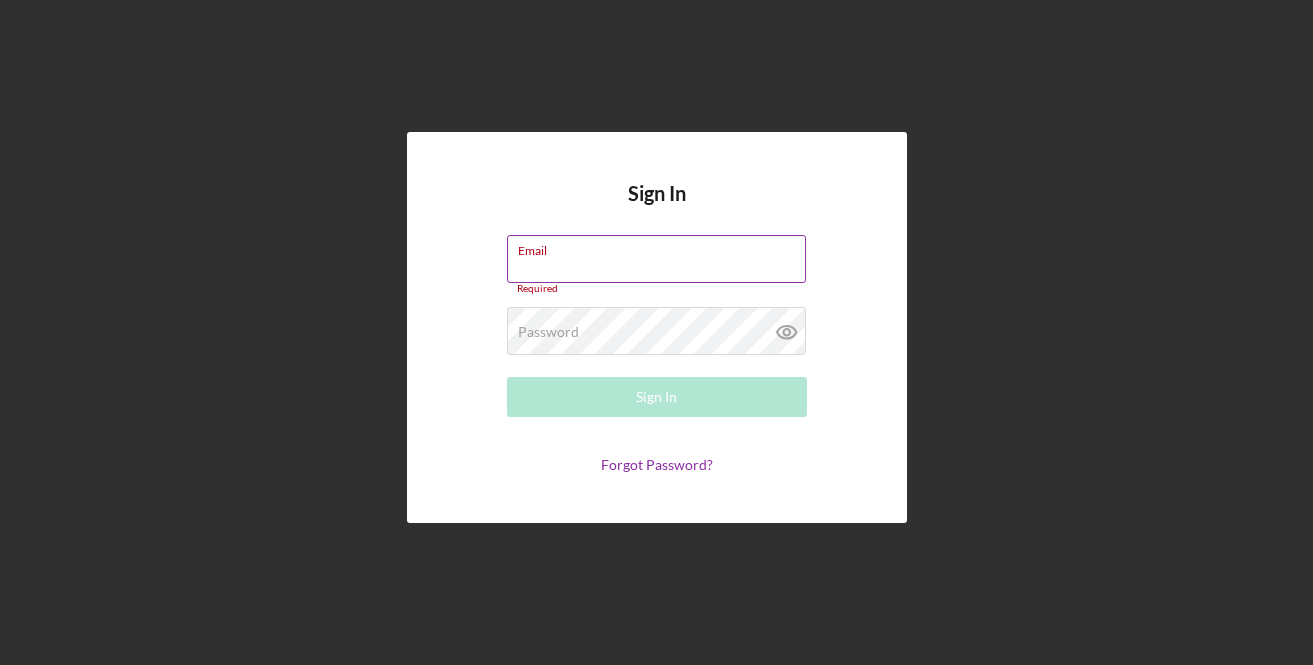 click on "Email" at bounding box center (656, 259) 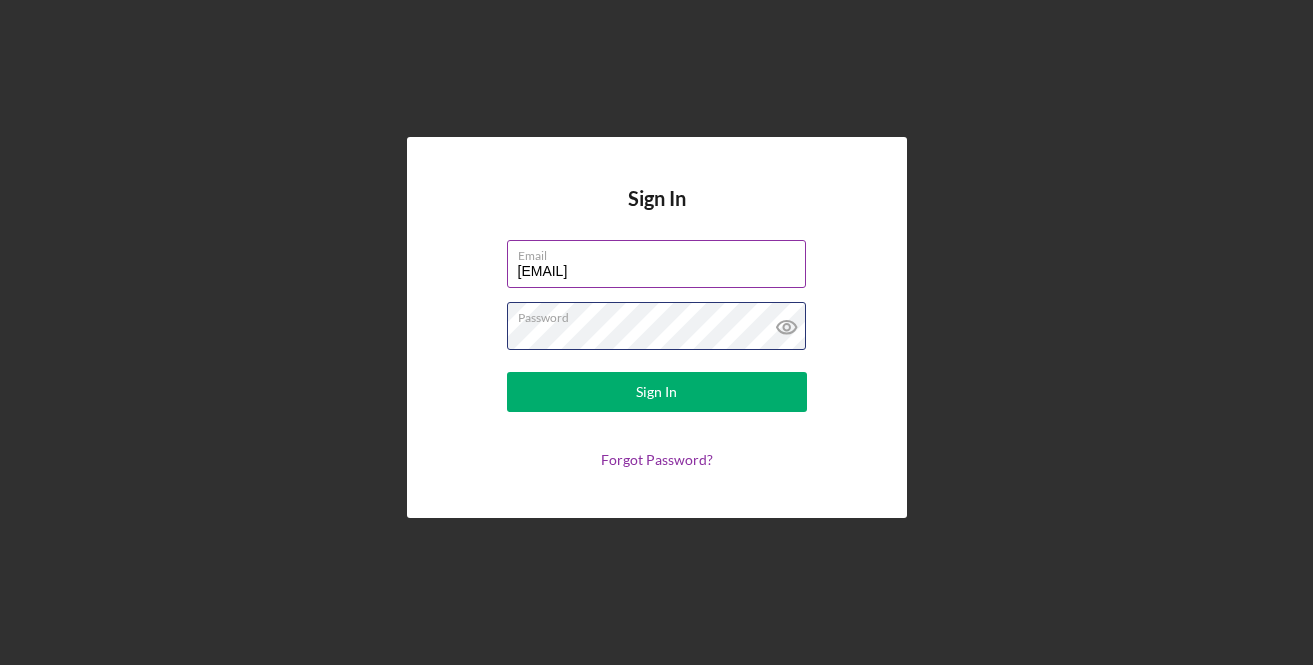 click on "Sign In" at bounding box center [657, 392] 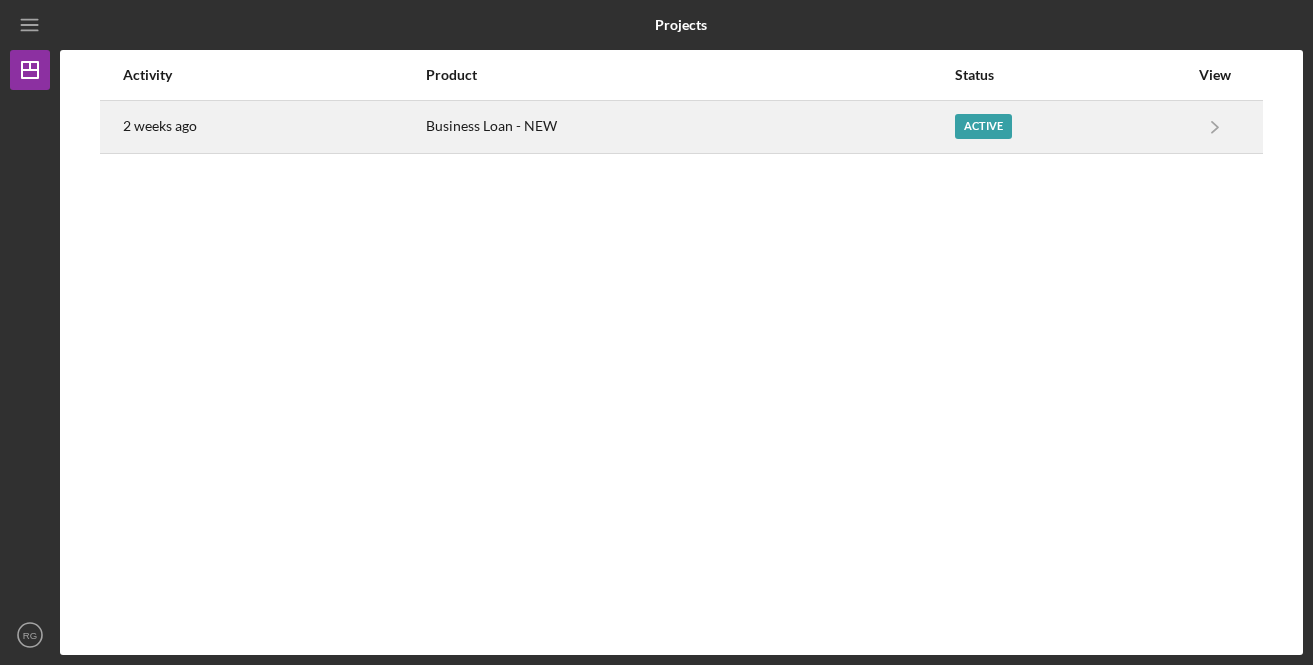 click on "Active" at bounding box center [983, 126] 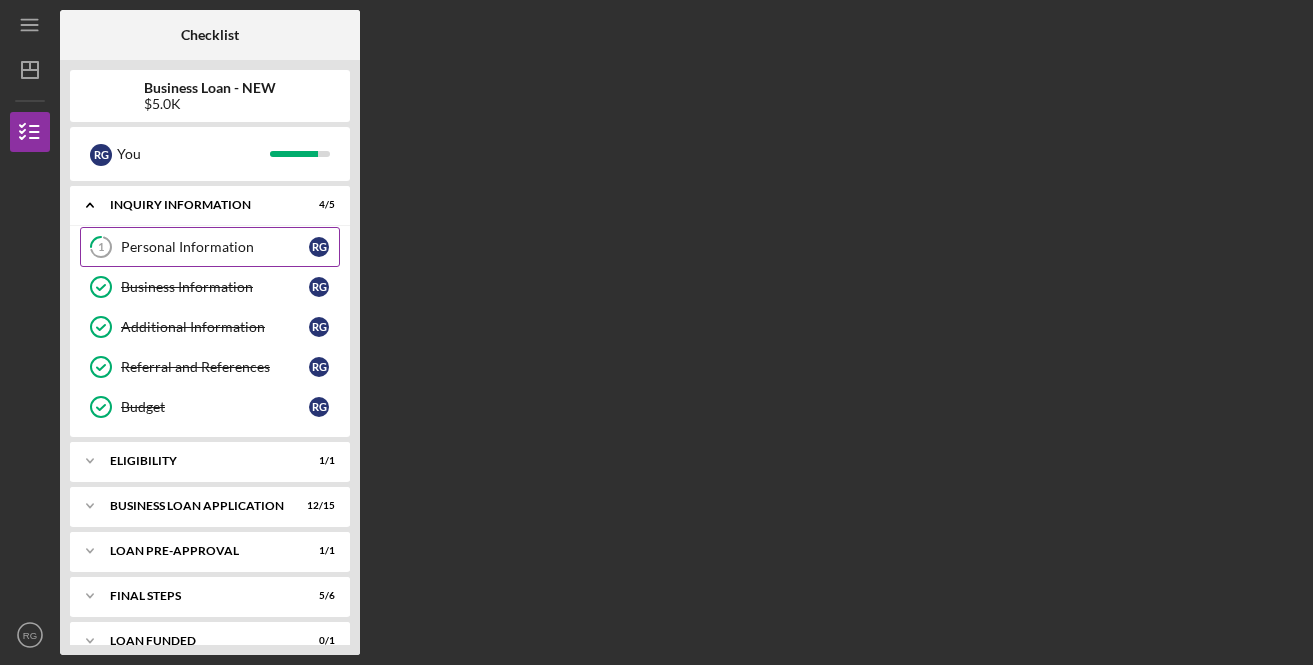 click on "Personal Information" at bounding box center [215, 247] 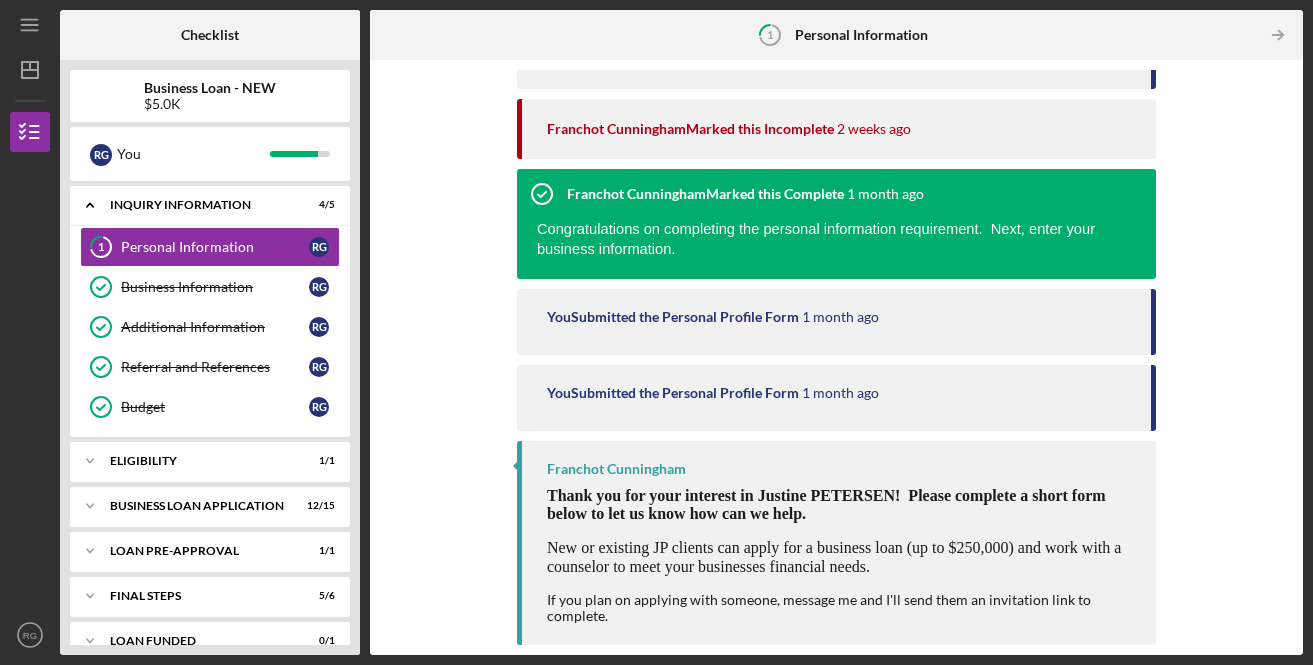 scroll, scrollTop: 0, scrollLeft: 0, axis: both 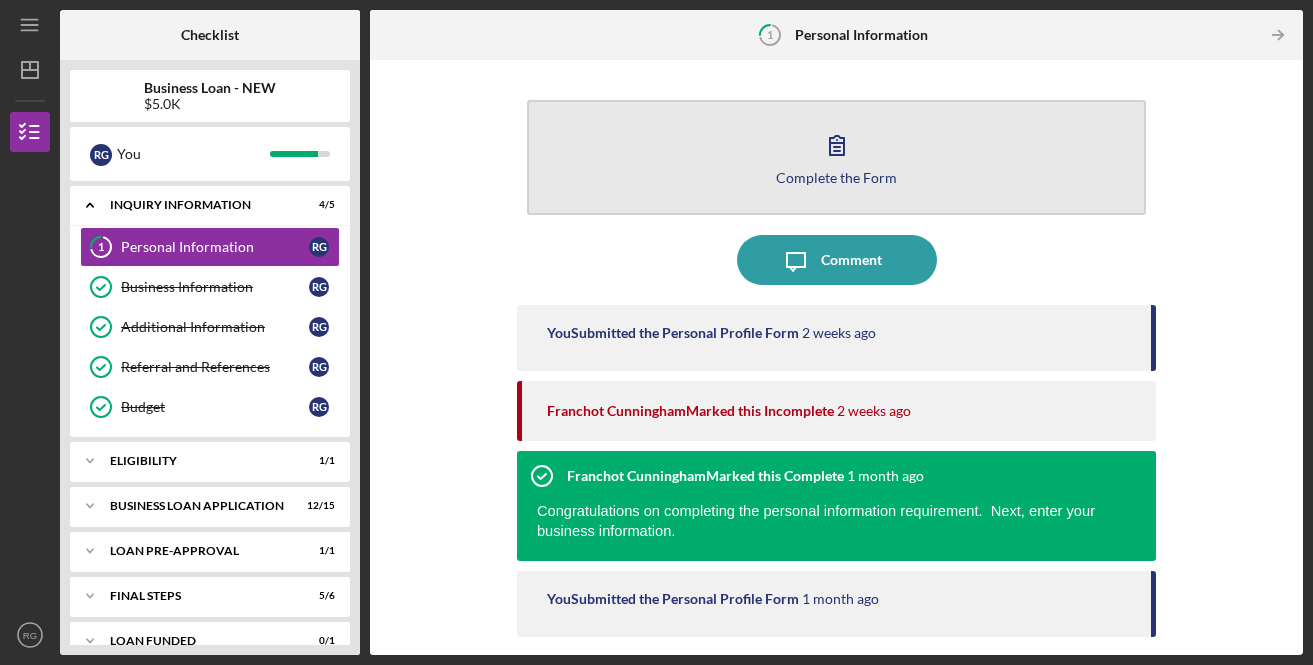click on "Complete the Form" at bounding box center (836, 177) 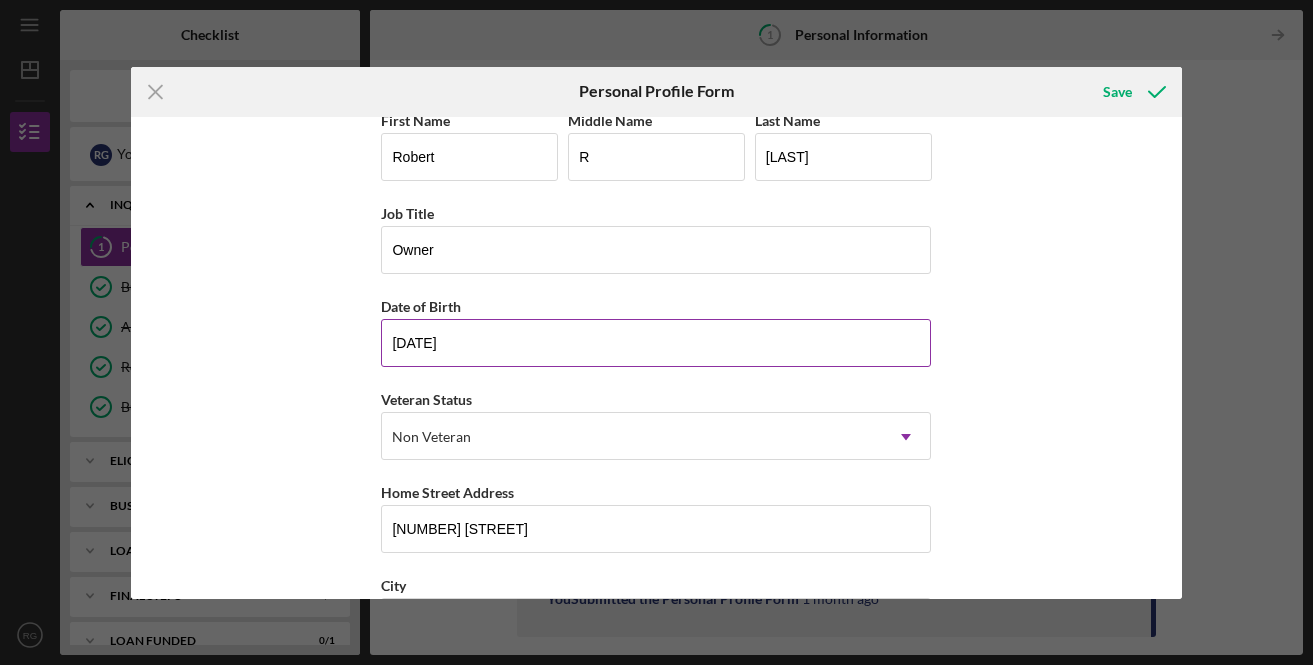 scroll, scrollTop: 25, scrollLeft: 0, axis: vertical 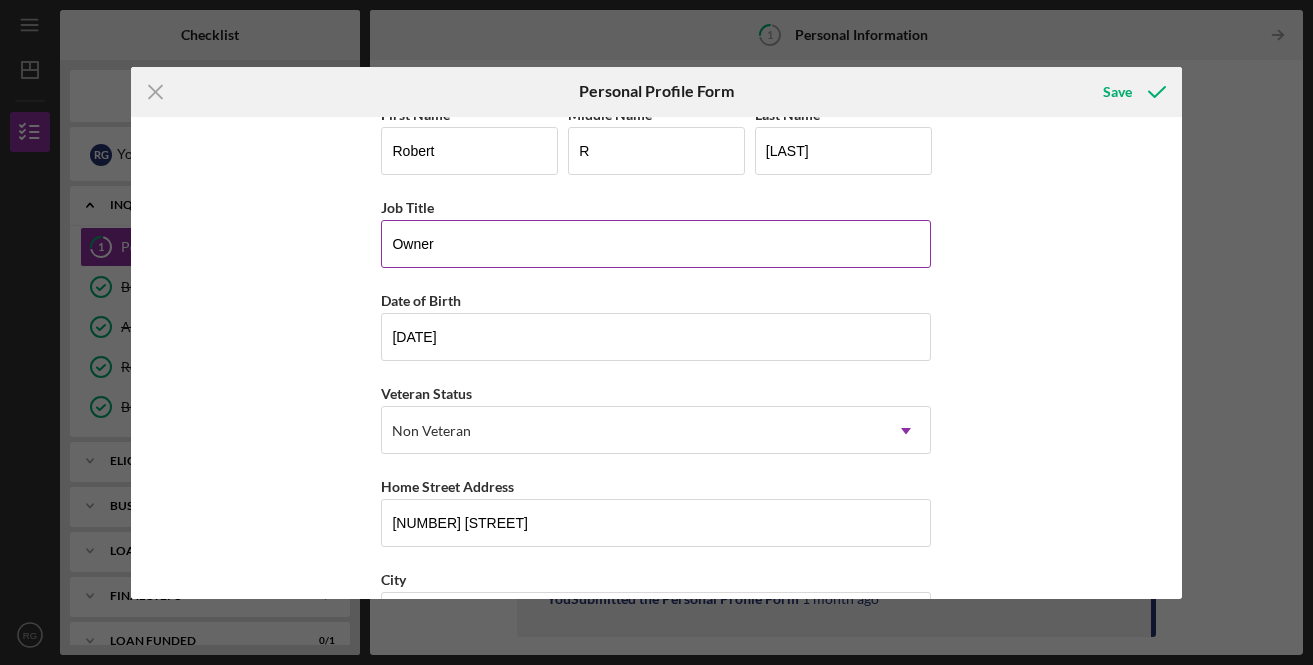 click on "Owner" at bounding box center (656, 244) 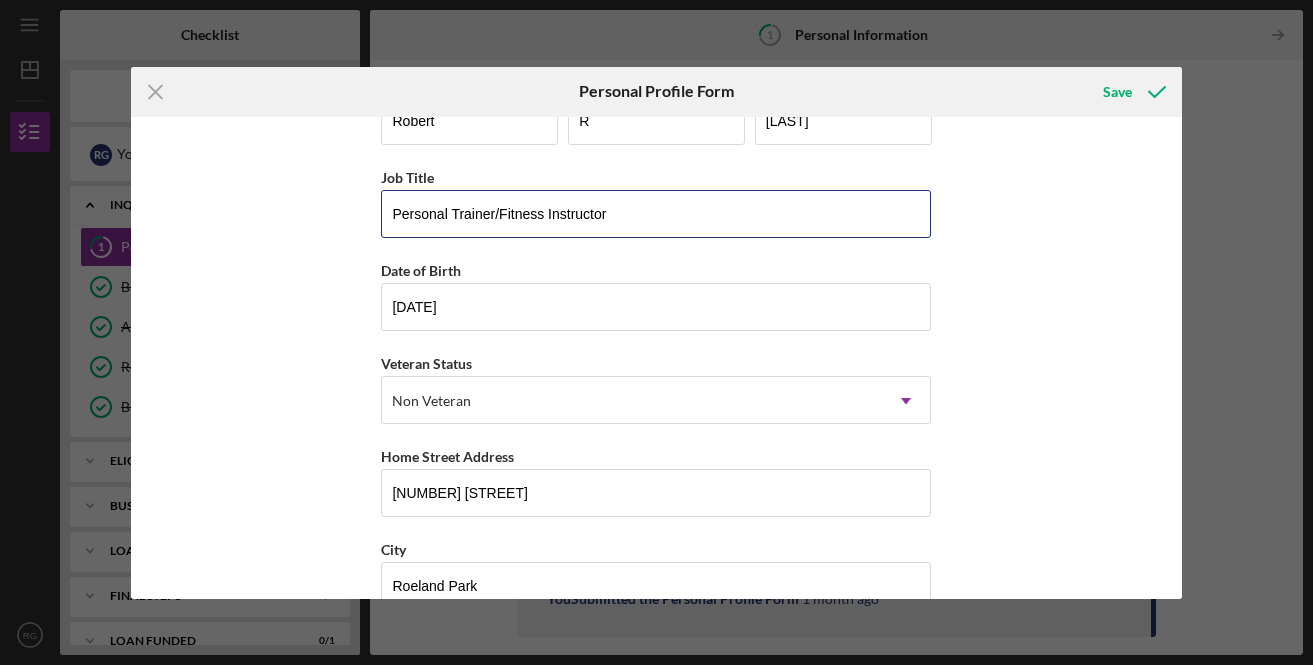 scroll, scrollTop: 0, scrollLeft: 0, axis: both 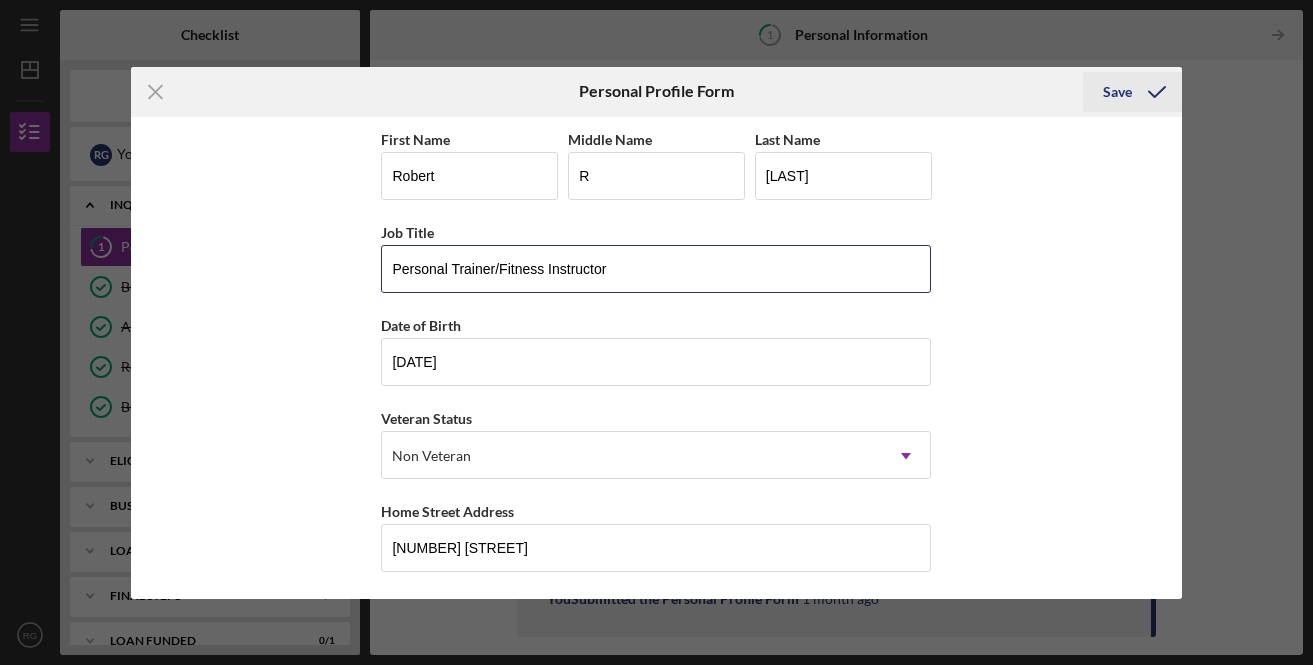 type on "Personal Trainer/Fitness Instructor" 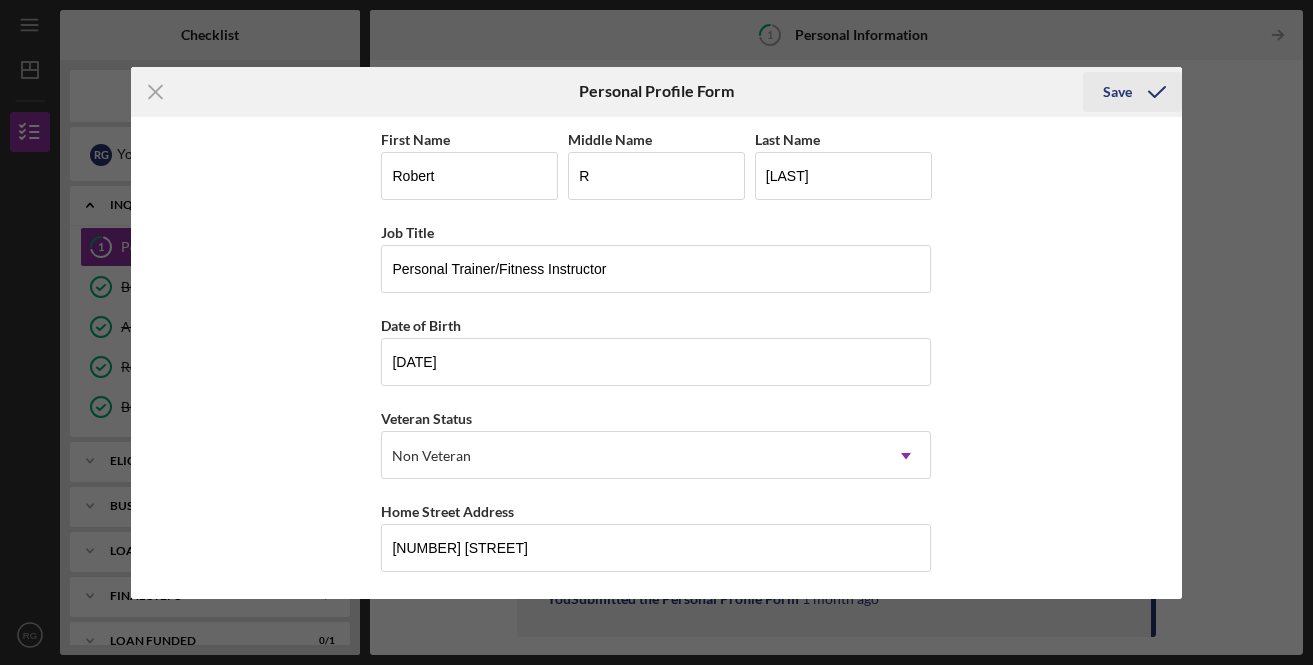 click on "Save" at bounding box center [1117, 92] 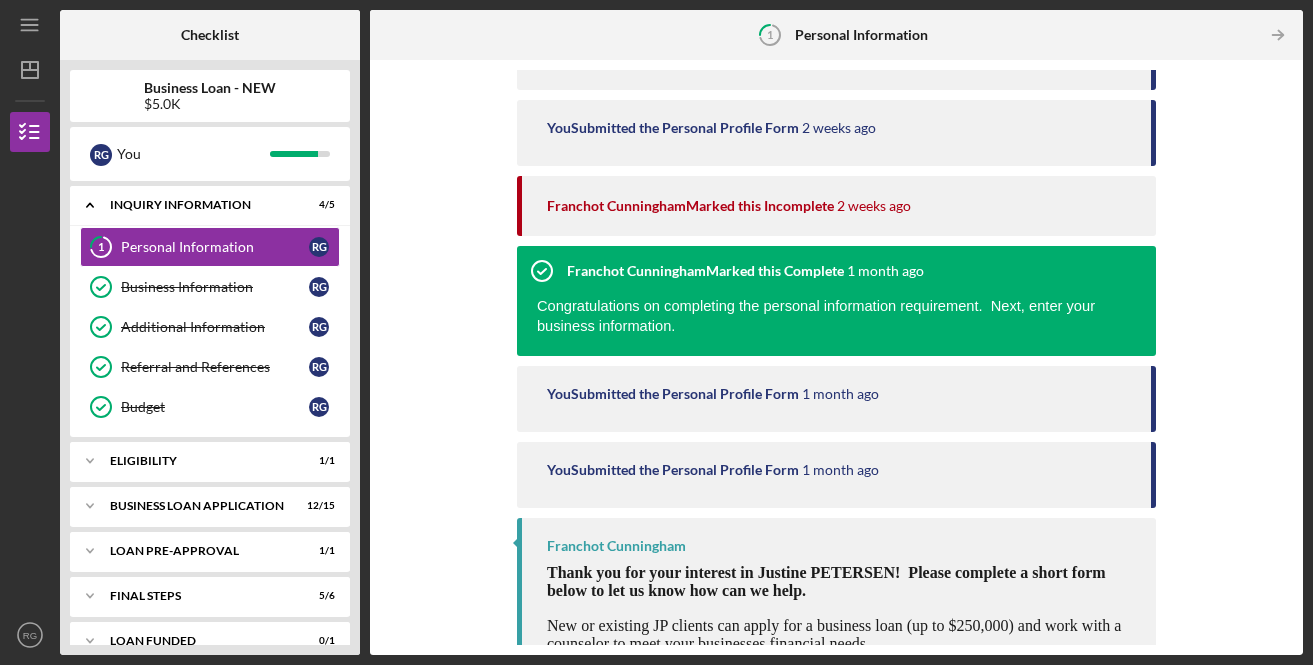 scroll, scrollTop: 358, scrollLeft: 0, axis: vertical 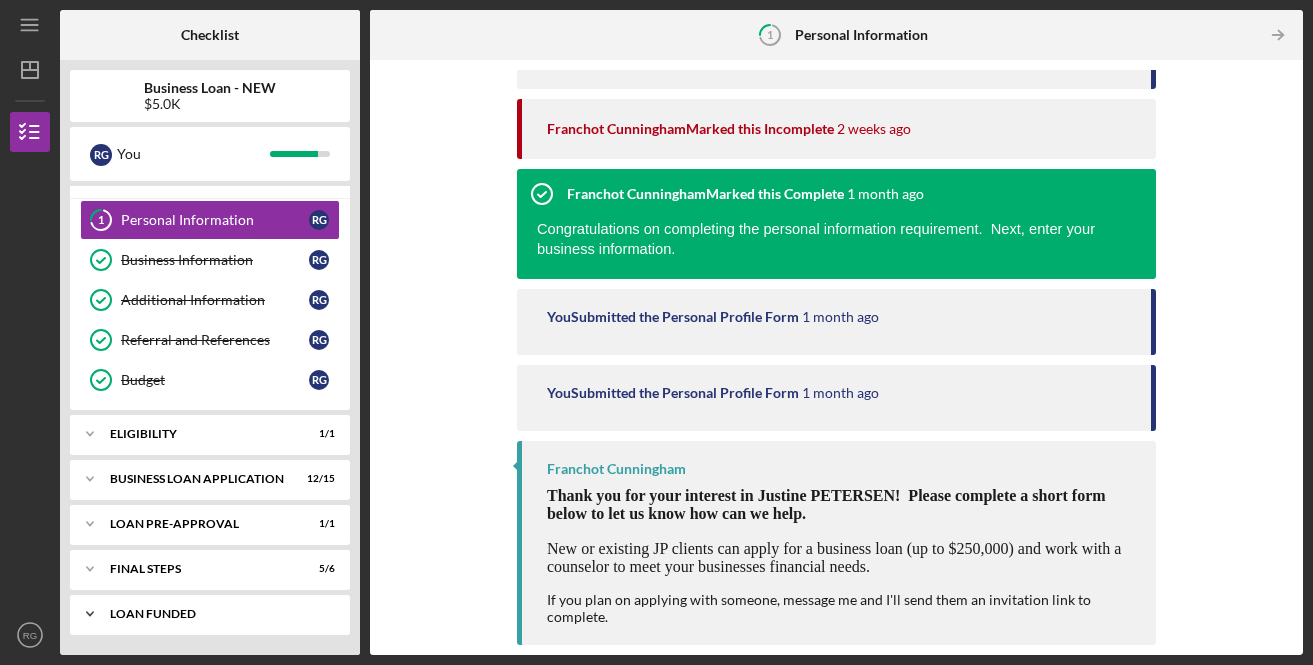 click on "LOAN FUNDED" at bounding box center [217, 614] 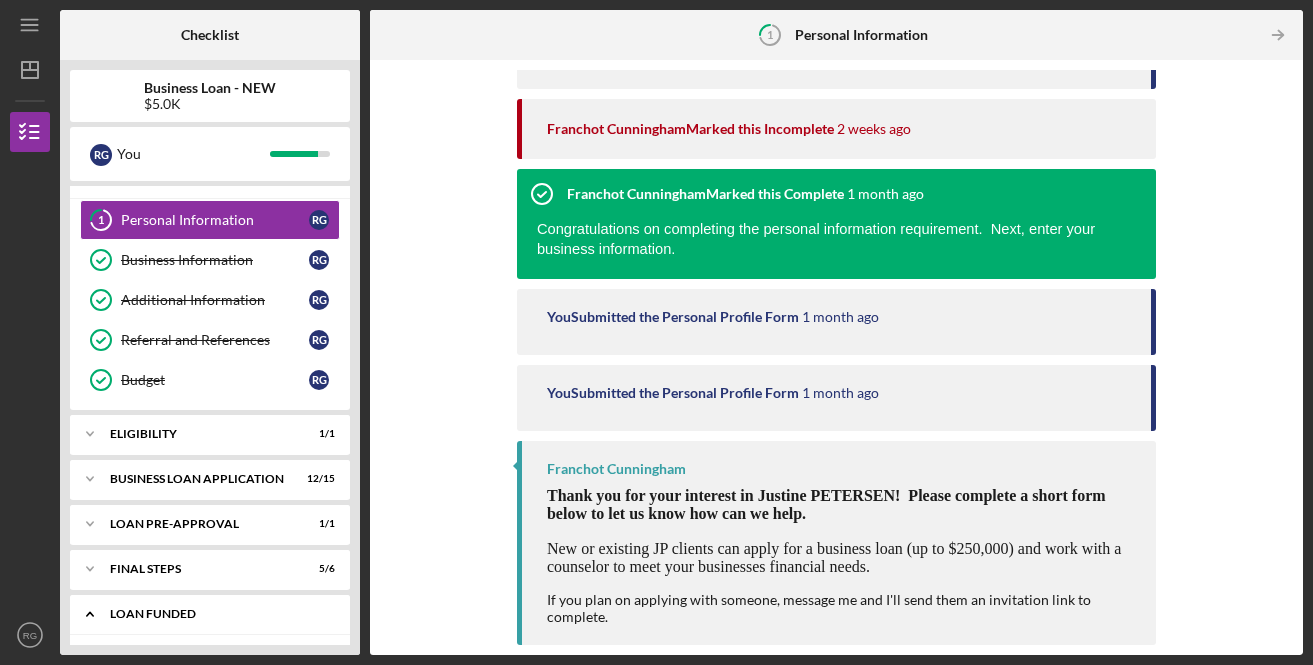scroll, scrollTop: 78, scrollLeft: 0, axis: vertical 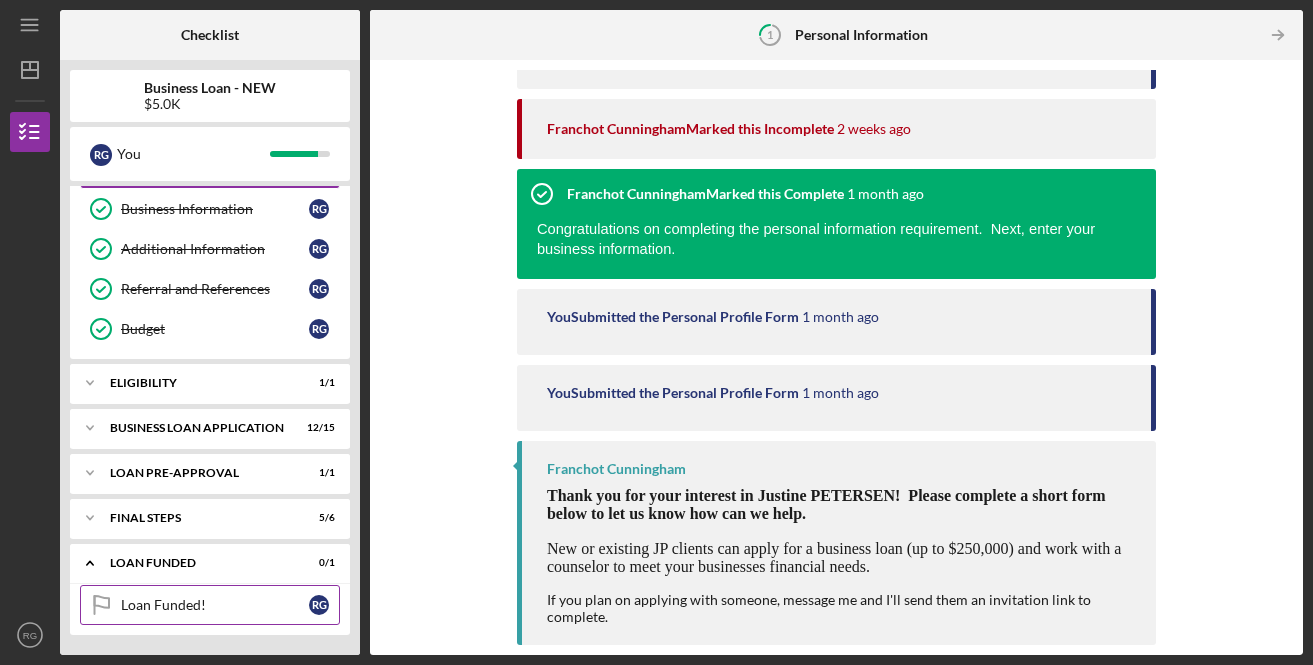 click on "Loan Funded!" at bounding box center (215, 605) 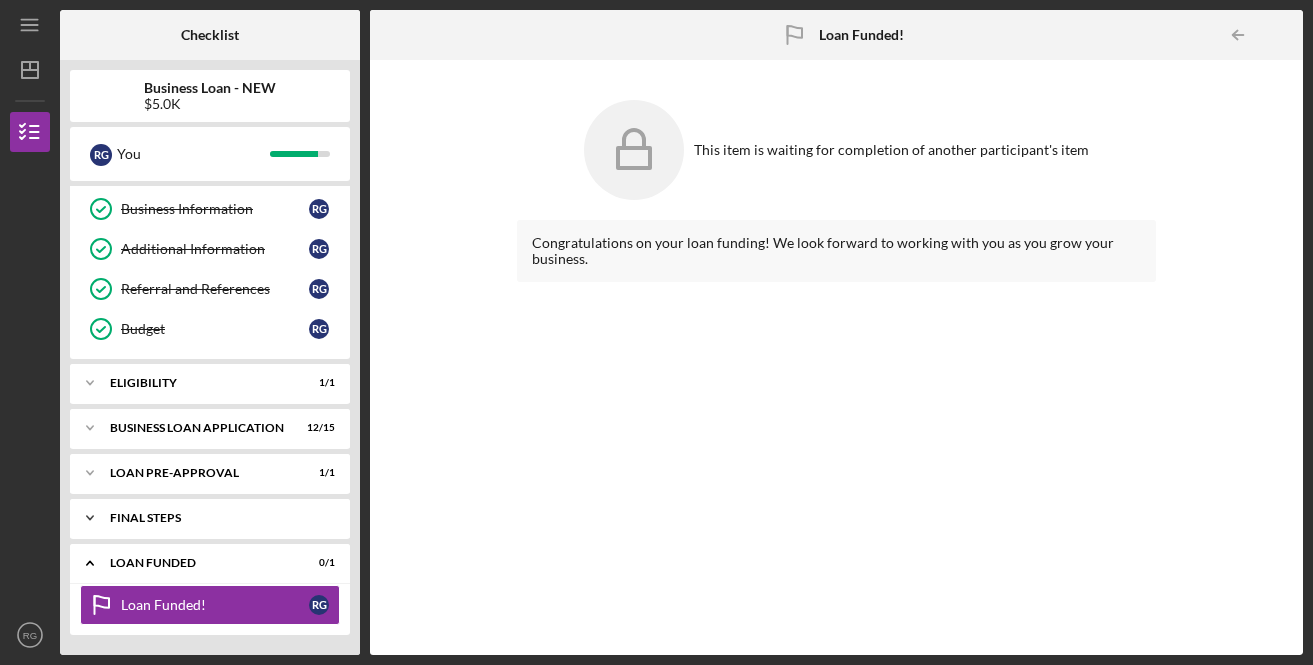 click on "Icon/Expander FINAL STEPS 5 / 6" at bounding box center (210, 518) 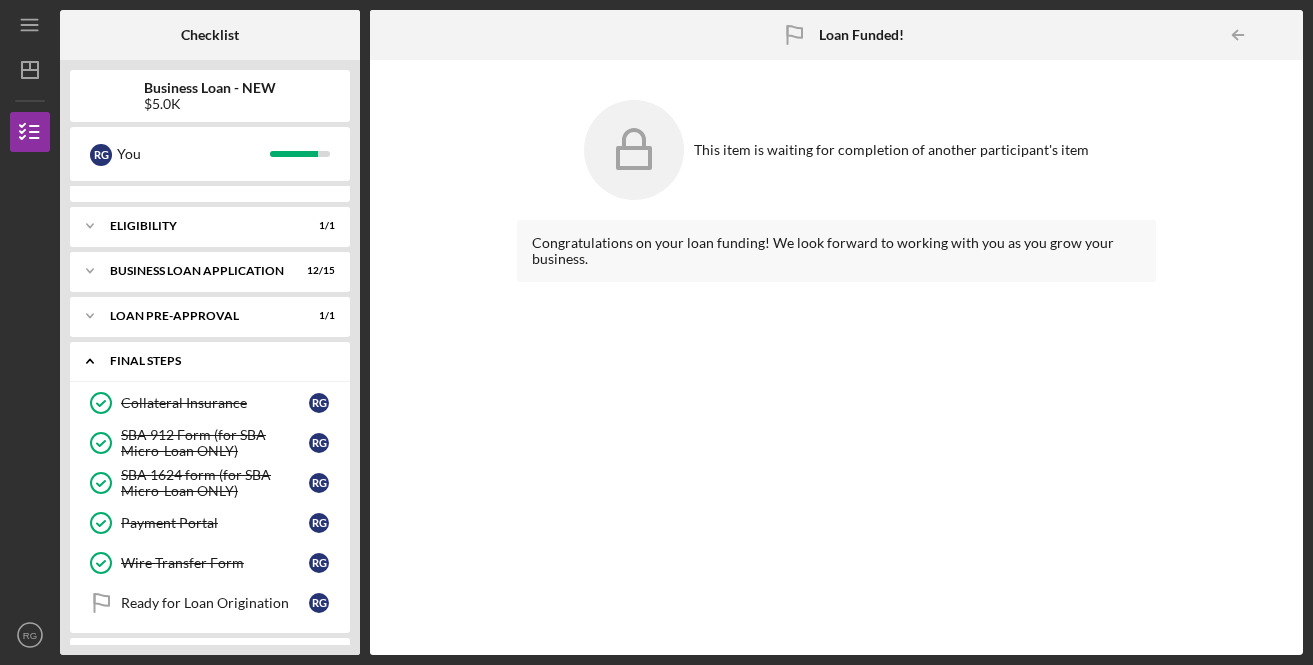 scroll, scrollTop: 329, scrollLeft: 0, axis: vertical 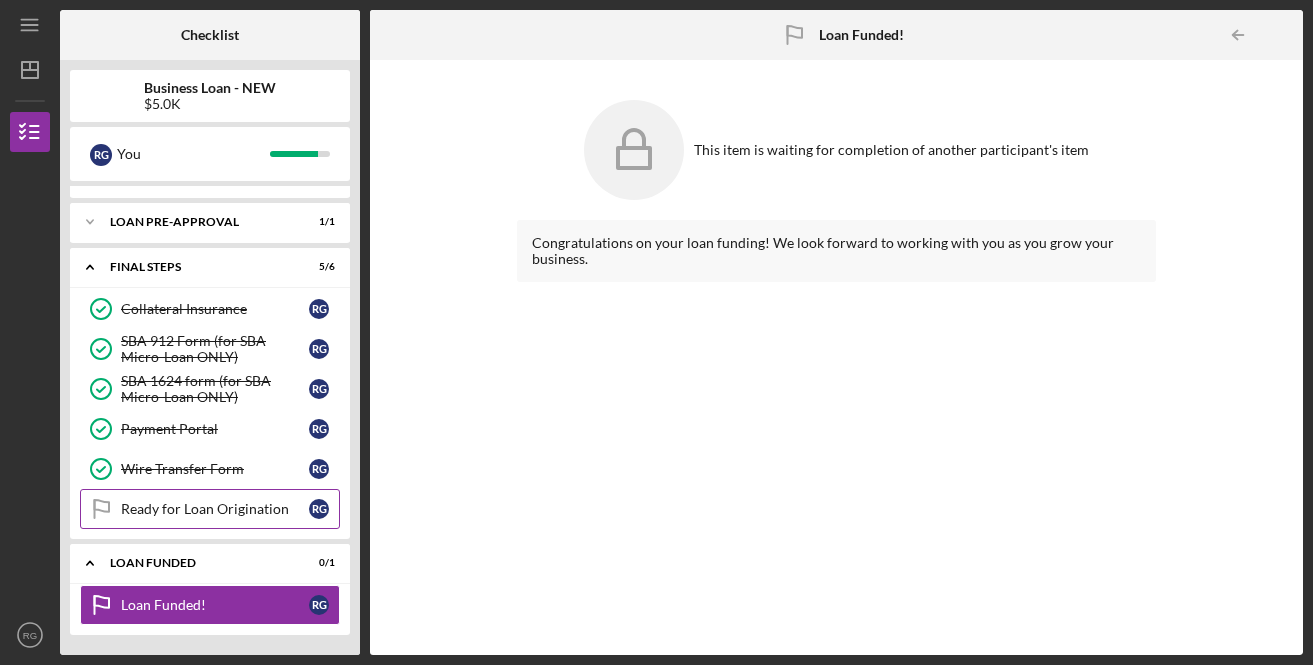 click on "Ready for Loan Origination" at bounding box center (215, 509) 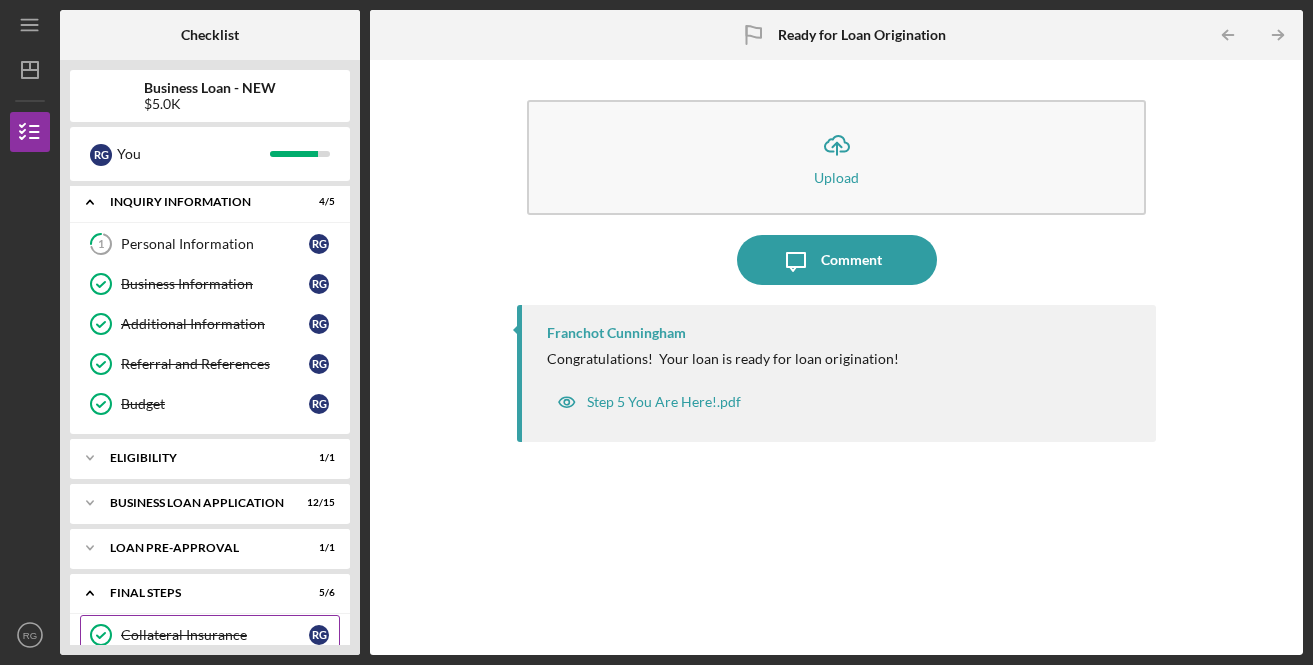 scroll, scrollTop: 0, scrollLeft: 0, axis: both 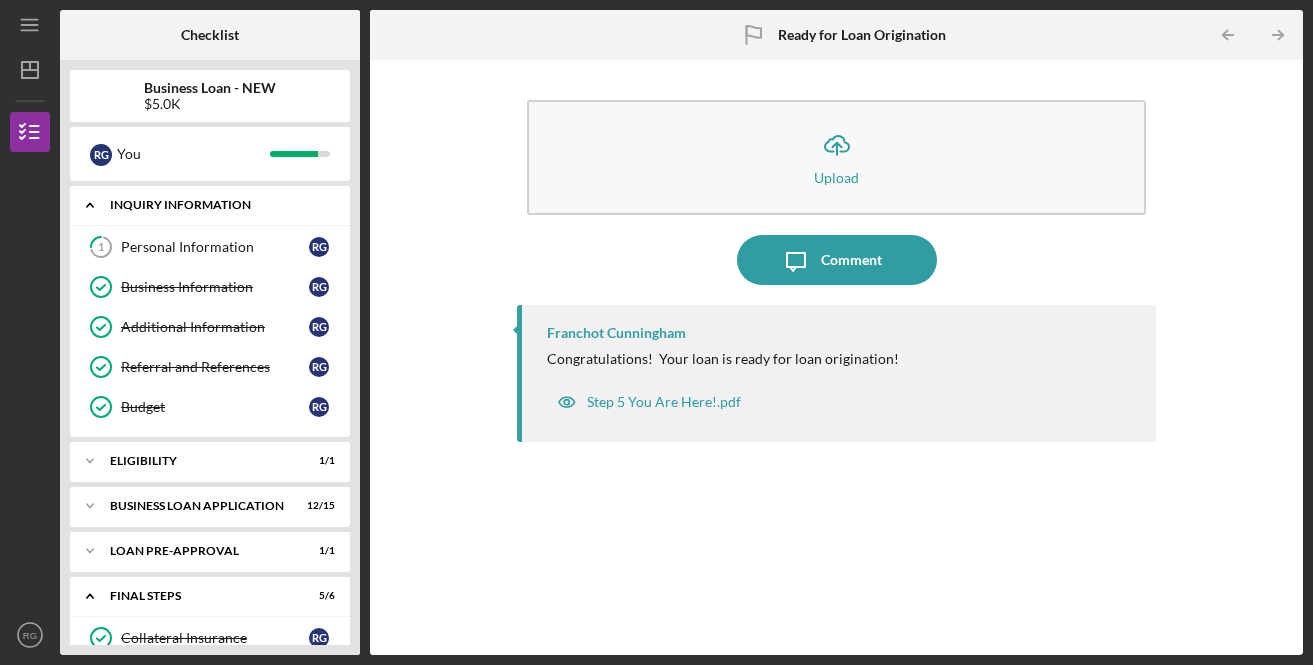 click on "Icon/Expander INQUIRY INFORMATION 4 / 5" at bounding box center (210, 205) 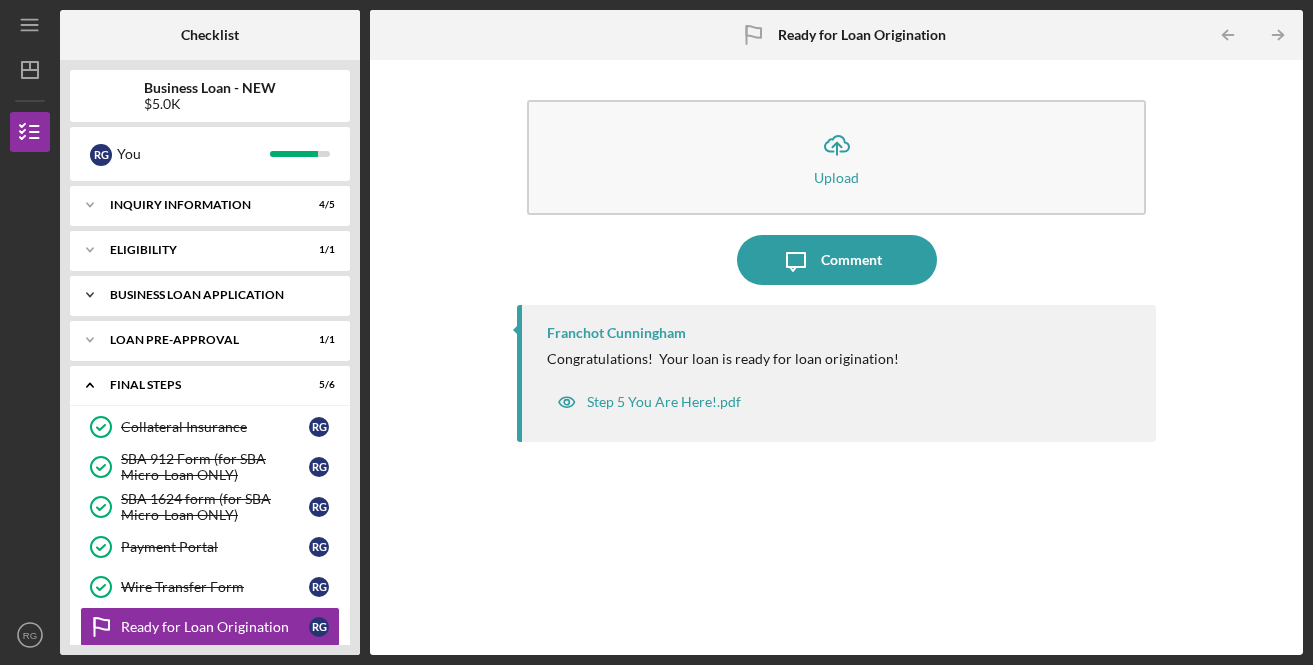 click on "Icon/Expander BUSINESS LOAN APPLICATION  12 / 15" at bounding box center (210, 295) 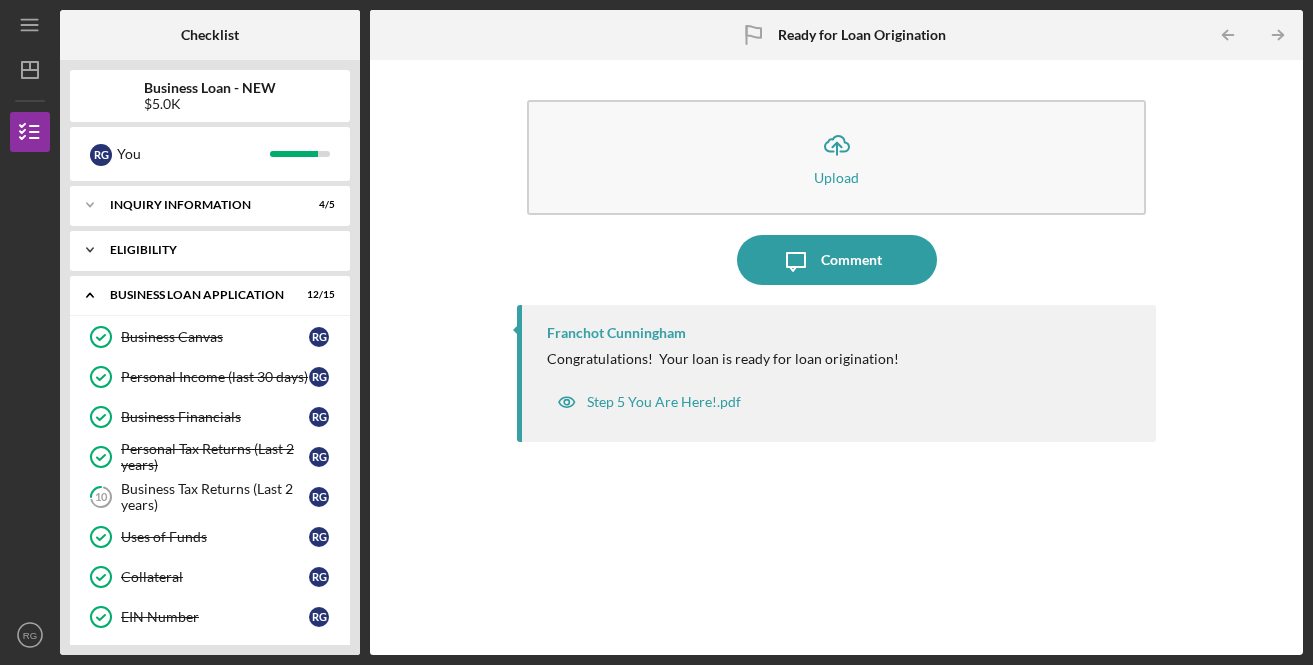 click on "ELIGIBILITY" at bounding box center (217, 250) 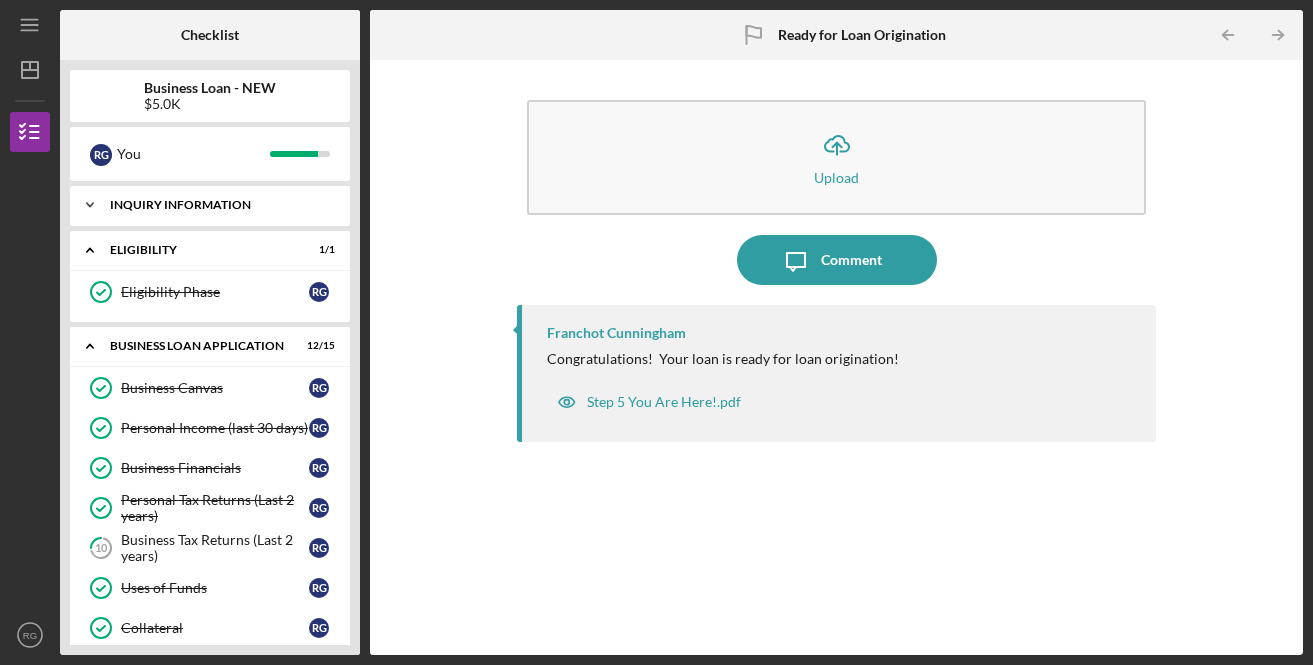 click on "INQUIRY INFORMATION" at bounding box center [217, 205] 